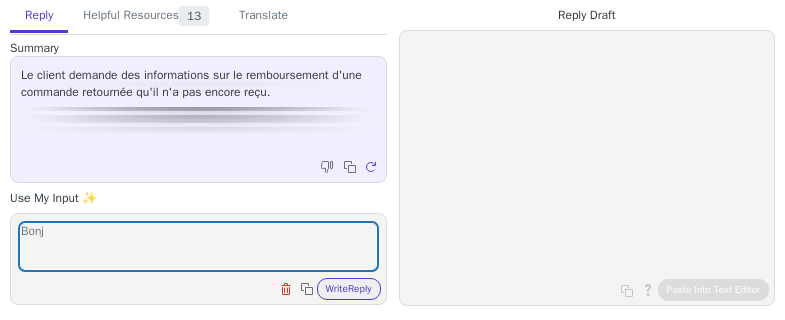 scroll, scrollTop: 0, scrollLeft: 0, axis: both 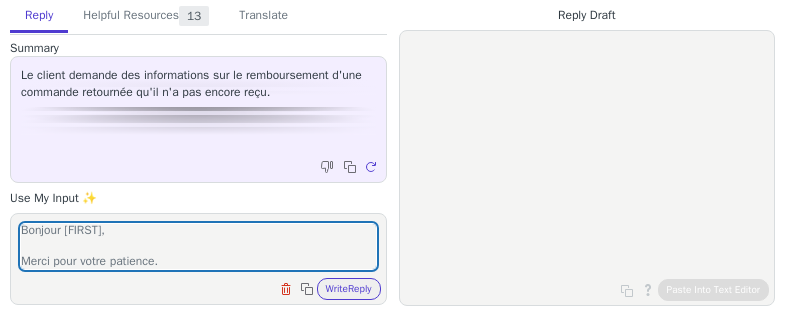 click on "Bonjour [FIRST],
Merci pour votre patience.
Clear field Copy to clipboard Write  Reply" at bounding box center (198, 259) 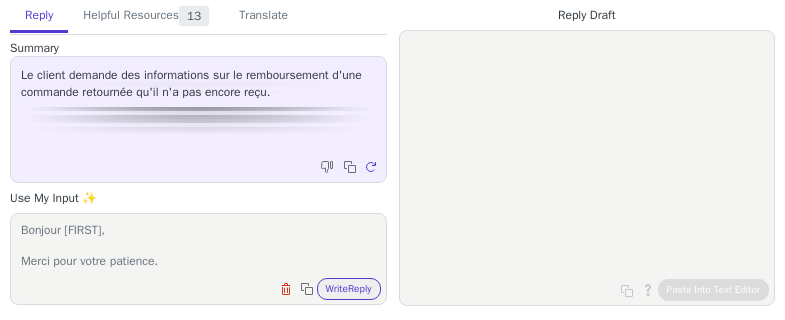 click on "Bonjour [FIRST],
Merci pour votre patience." at bounding box center (198, 246) 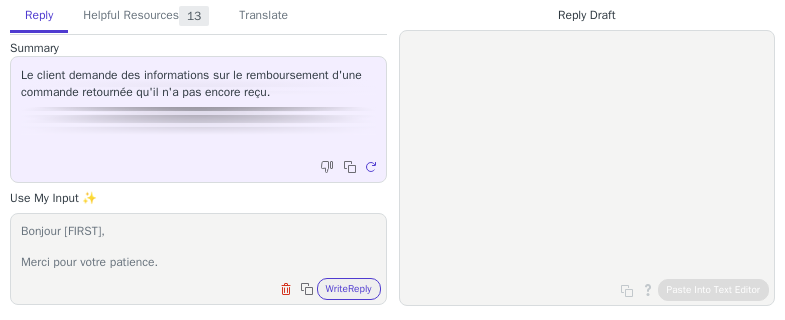 scroll, scrollTop: 16, scrollLeft: 0, axis: vertical 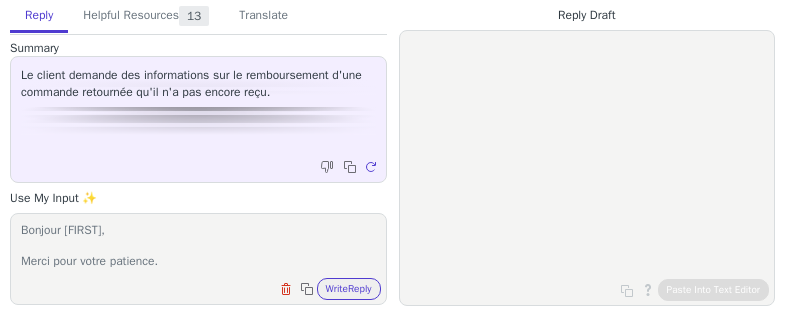 click on "Bonjour [FIRST],
Merci pour votre patience." at bounding box center (198, 246) 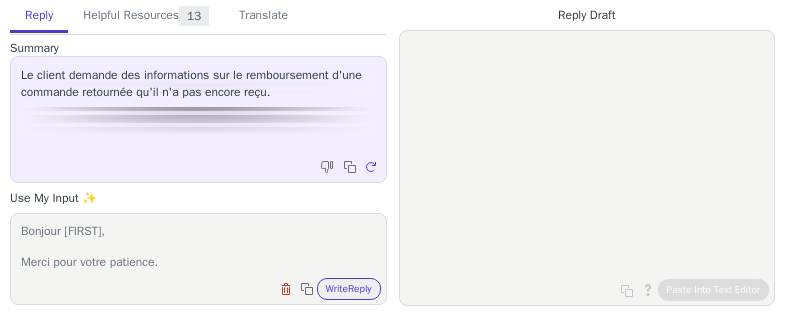 scroll, scrollTop: 16, scrollLeft: 0, axis: vertical 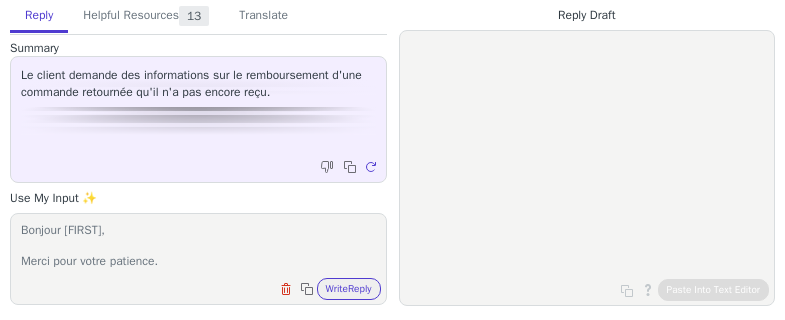 click on "Bonjour [FIRST],
Merci pour votre patience." at bounding box center (198, 246) 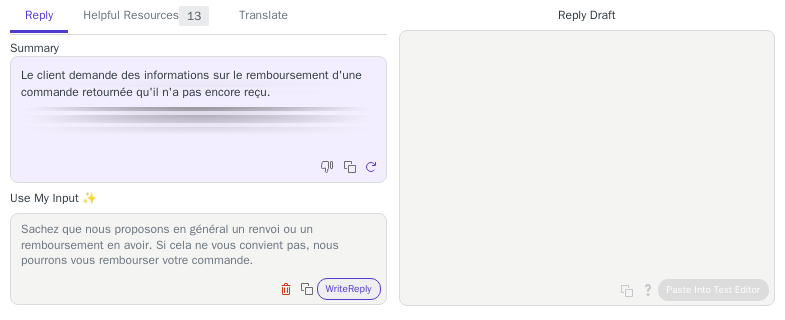 scroll, scrollTop: 156, scrollLeft: 0, axis: vertical 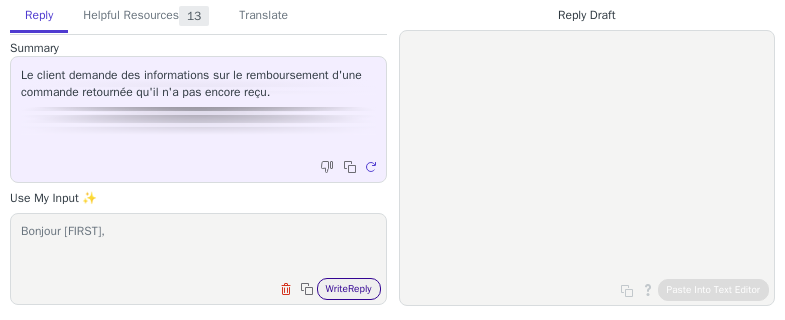 type on "Bonjour [FIRST]," 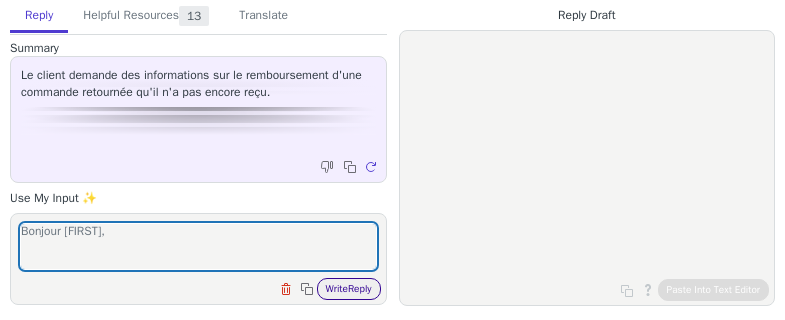 click on "Write  Reply" at bounding box center [349, 289] 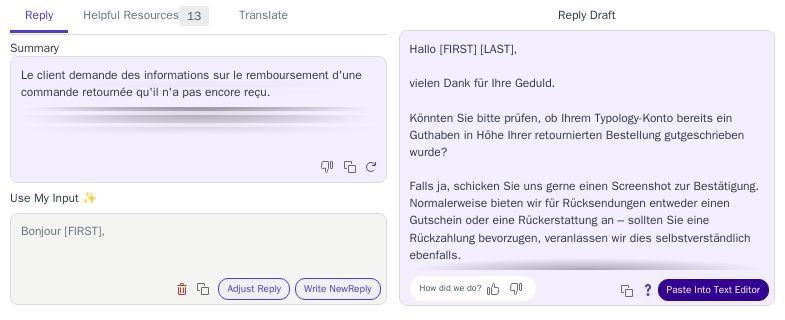 click on "Paste Into Text Editor" at bounding box center [713, 290] 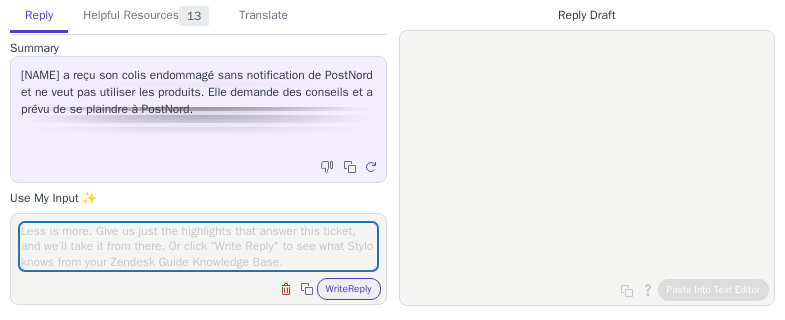 click at bounding box center (198, 246) 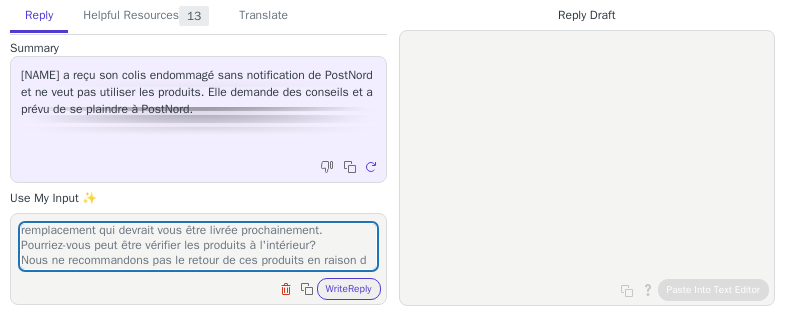 scroll, scrollTop: 78, scrollLeft: 0, axis: vertical 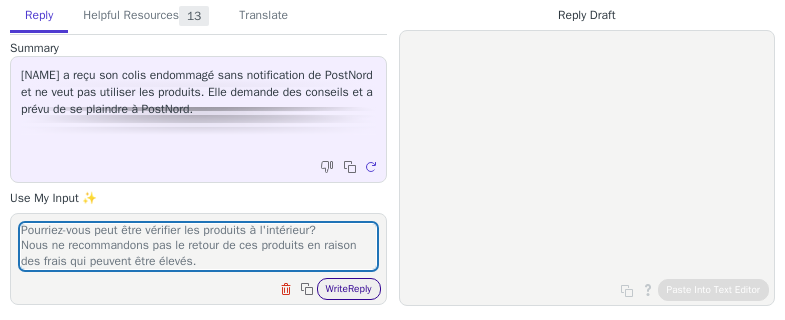 type on "Bonjour,
Merci pour votre retour.
Nous avons déjà programmé l'envoi de votre commande de remplacement qui devrait vous être livrée prochainement.
Pourriez-vous peut être vérifier les produits à l'intérieur?
Nous ne recommandons pas le retour de ces produits en raison des frais qui peuvent être élevés." 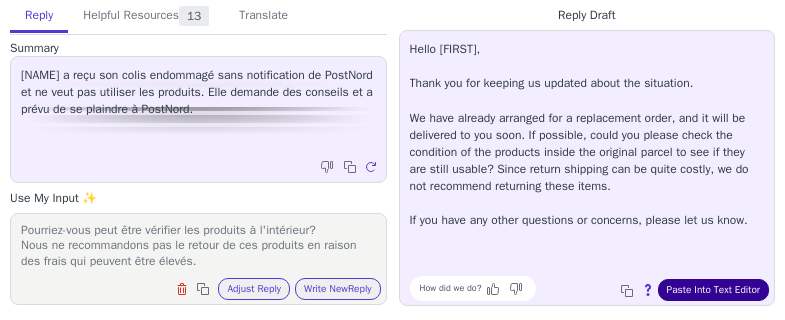 click on "Paste Into Text Editor" at bounding box center (713, 290) 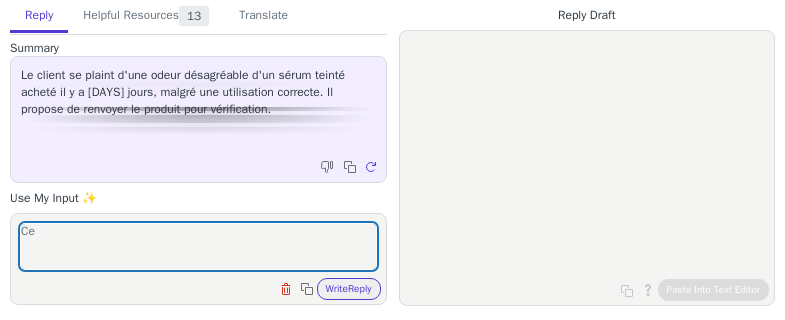 scroll, scrollTop: 0, scrollLeft: 0, axis: both 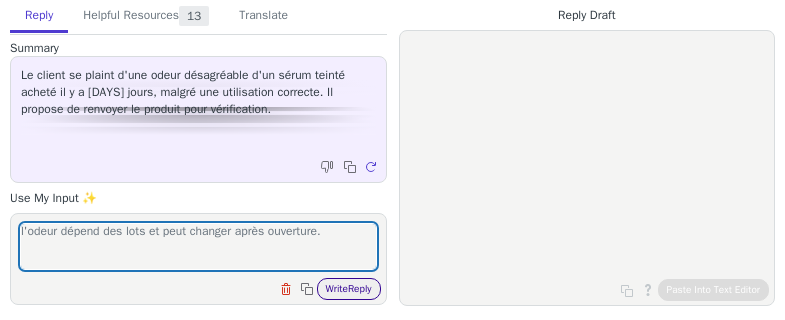 type on "l'odeur dépend des lots et peut changer après ouverture." 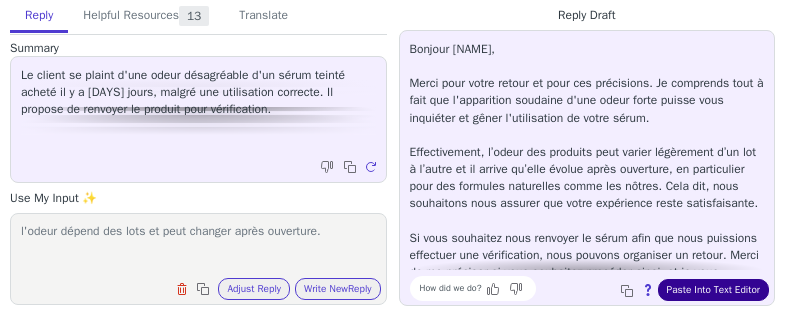 click on "Paste Into Text Editor" at bounding box center [713, 290] 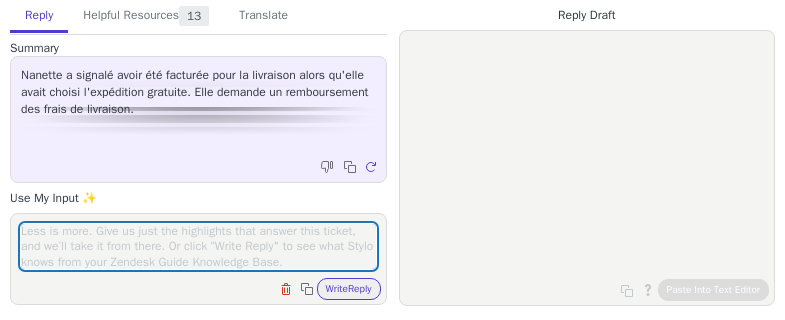 scroll, scrollTop: 0, scrollLeft: 0, axis: both 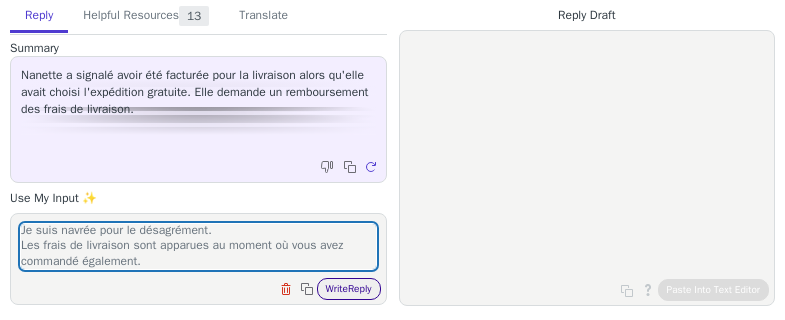 click on "Write  Reply" at bounding box center [349, 289] 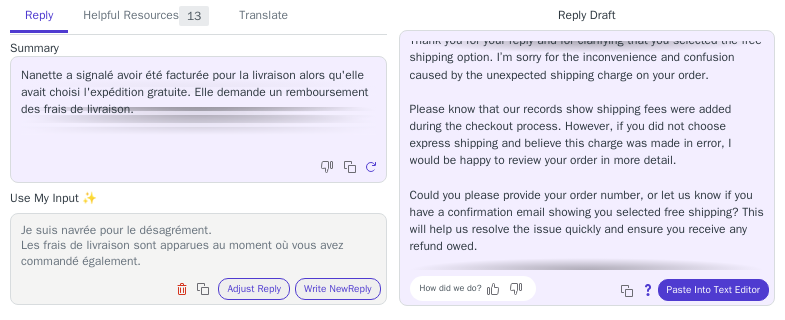 scroll, scrollTop: 0, scrollLeft: 0, axis: both 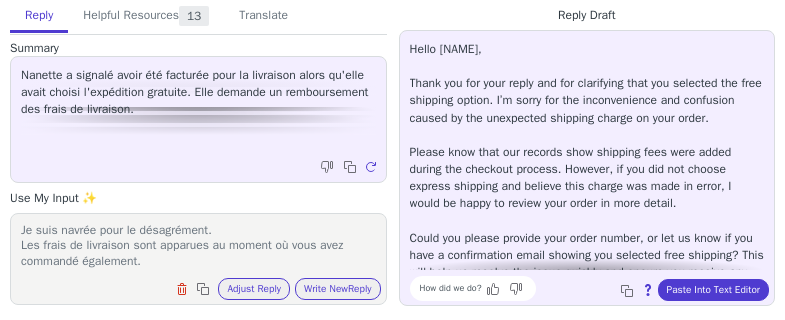 drag, startPoint x: 153, startPoint y: 260, endPoint x: 14, endPoint y: 251, distance: 139.29106 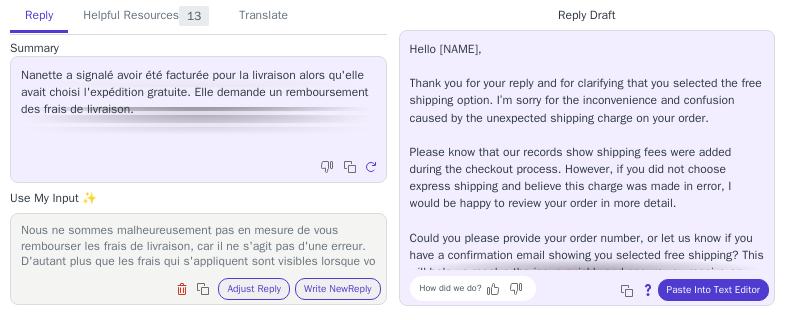 scroll, scrollTop: 32, scrollLeft: 0, axis: vertical 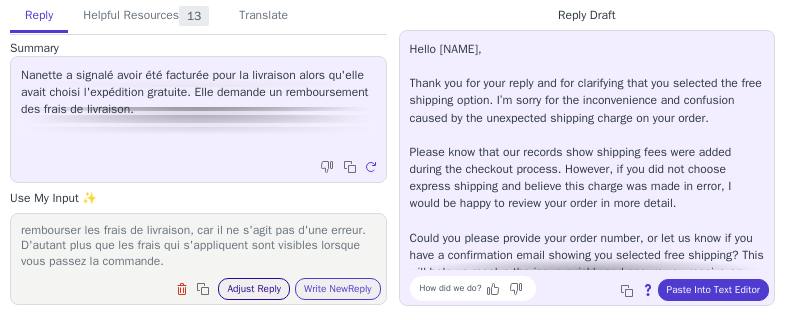 type on "Je suis navrée pour le désagrément.
Nous ne sommes malheureusement pas en mesure de vous rembourser les frais de livraison, car il ne s'agit pas d'une erreur. D'autant plus que les frais qui s'appliquent sont visibles lorsque vous passez la commande." 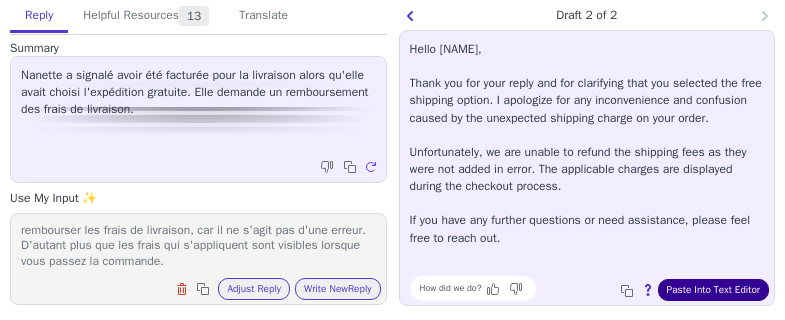 click on "Paste Into Text Editor" at bounding box center (713, 290) 